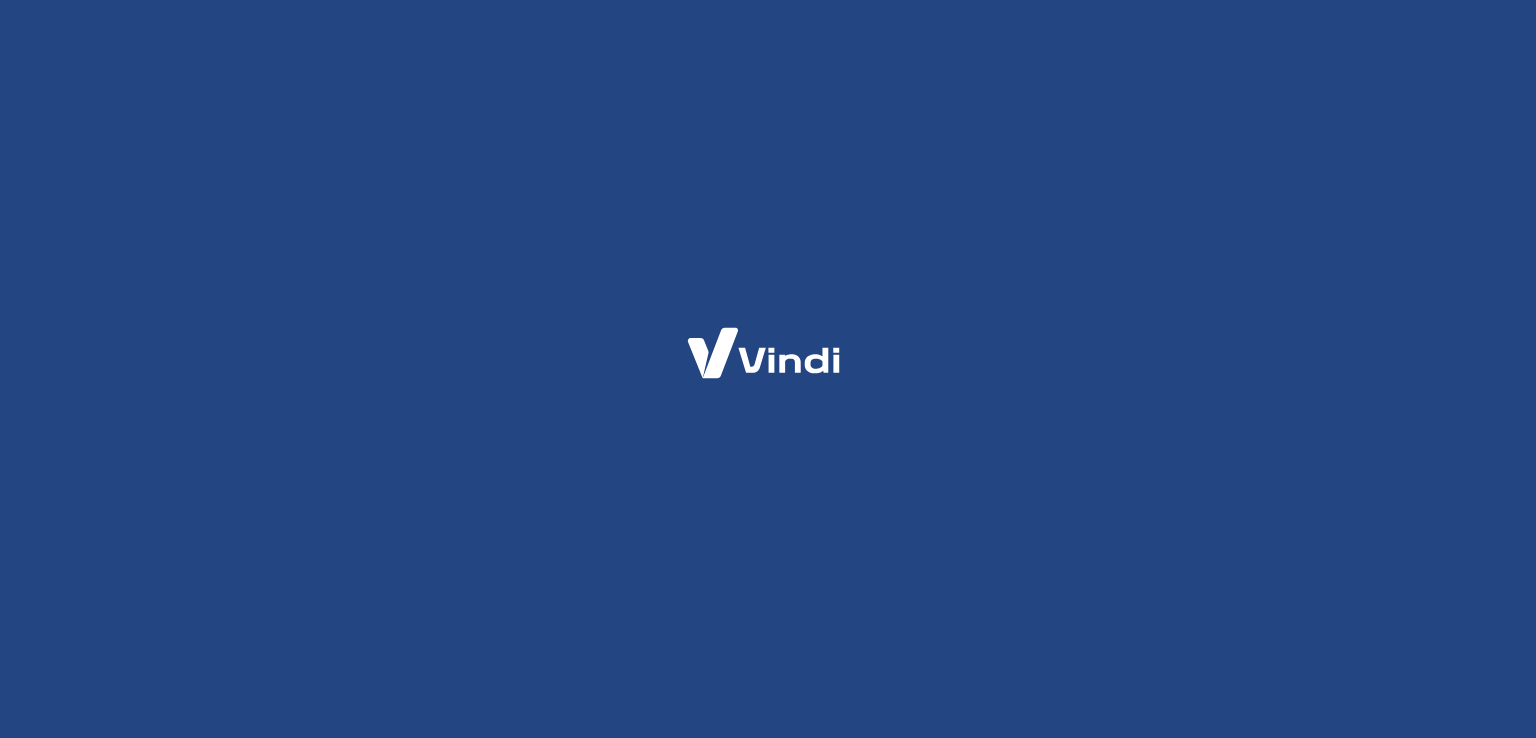 scroll, scrollTop: 0, scrollLeft: 0, axis: both 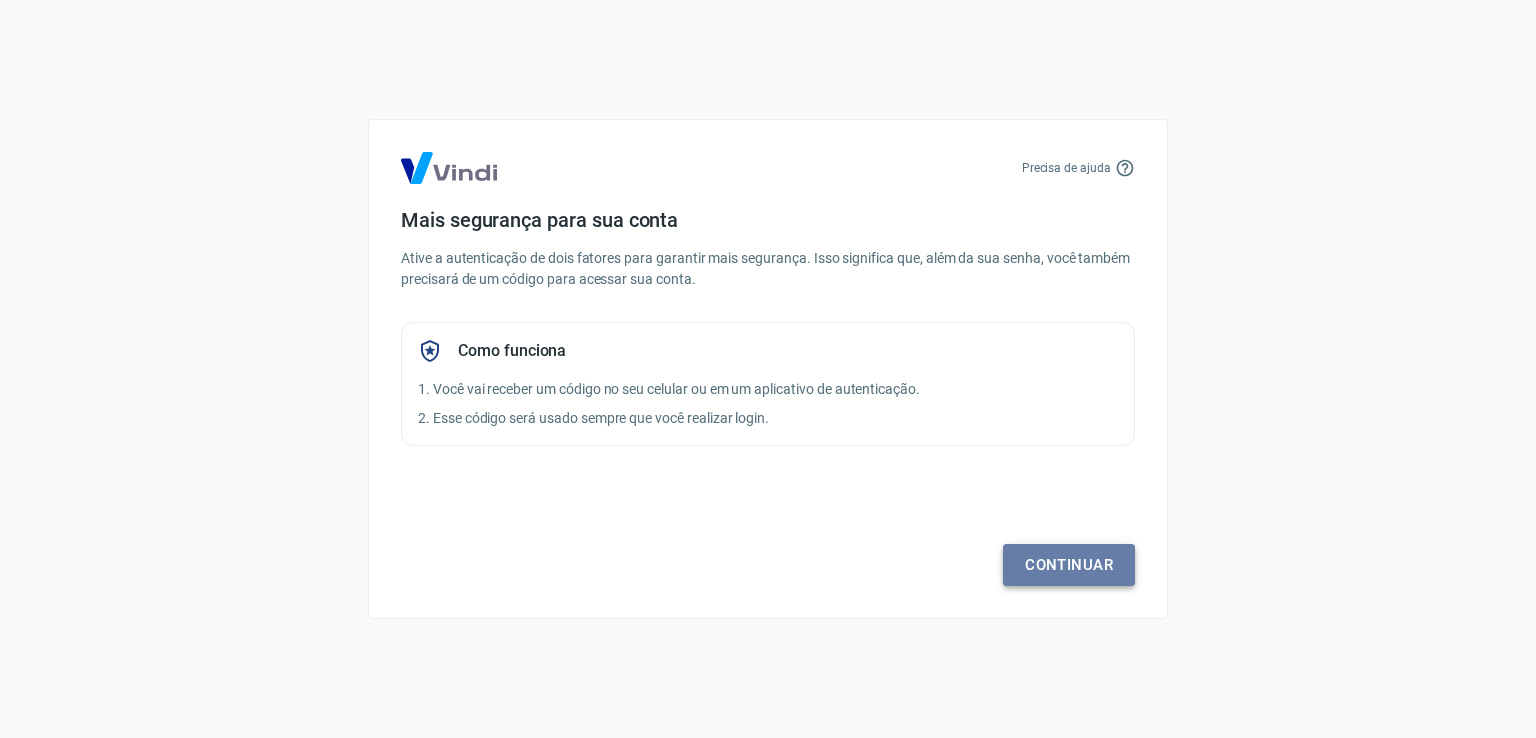 click on "Continuar" at bounding box center (1069, 565) 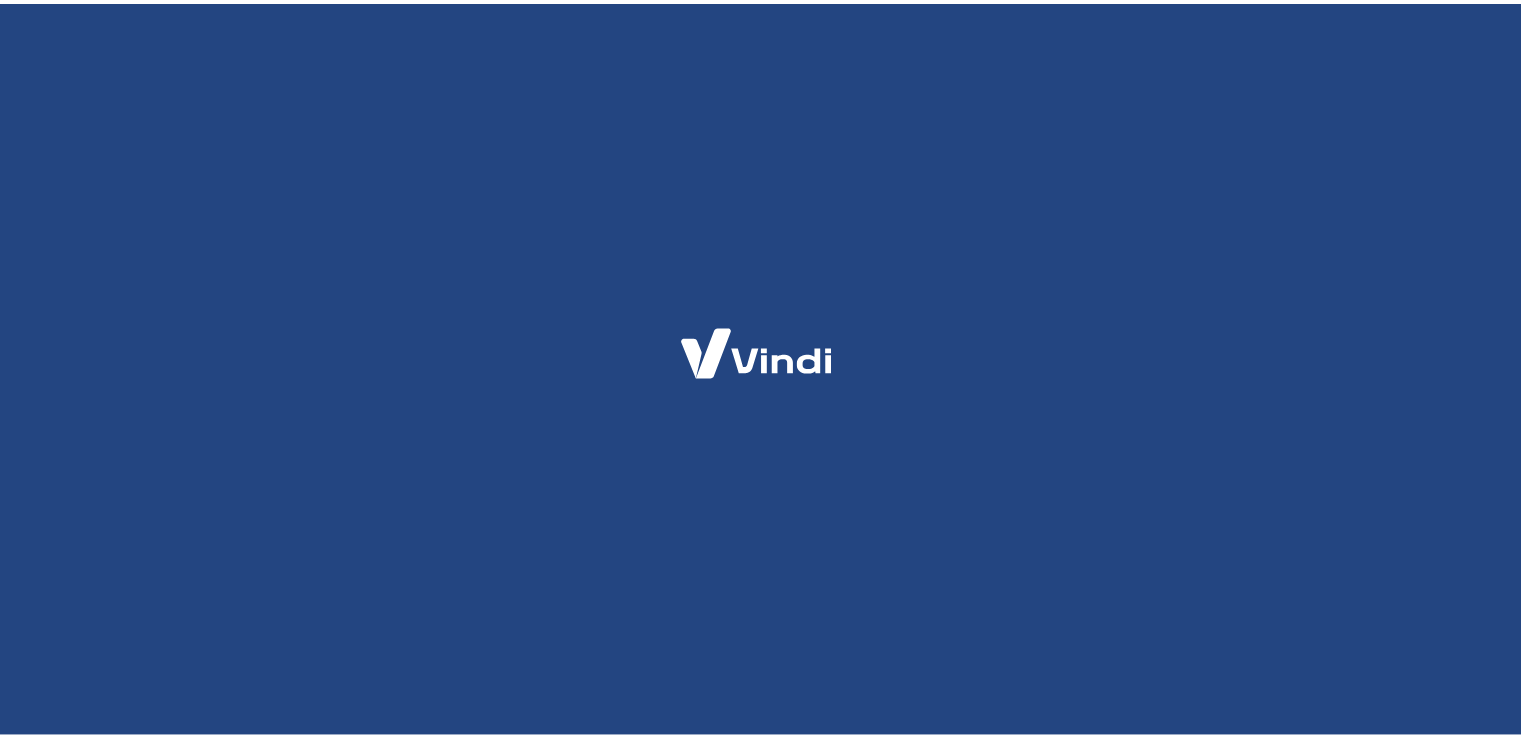 scroll, scrollTop: 0, scrollLeft: 0, axis: both 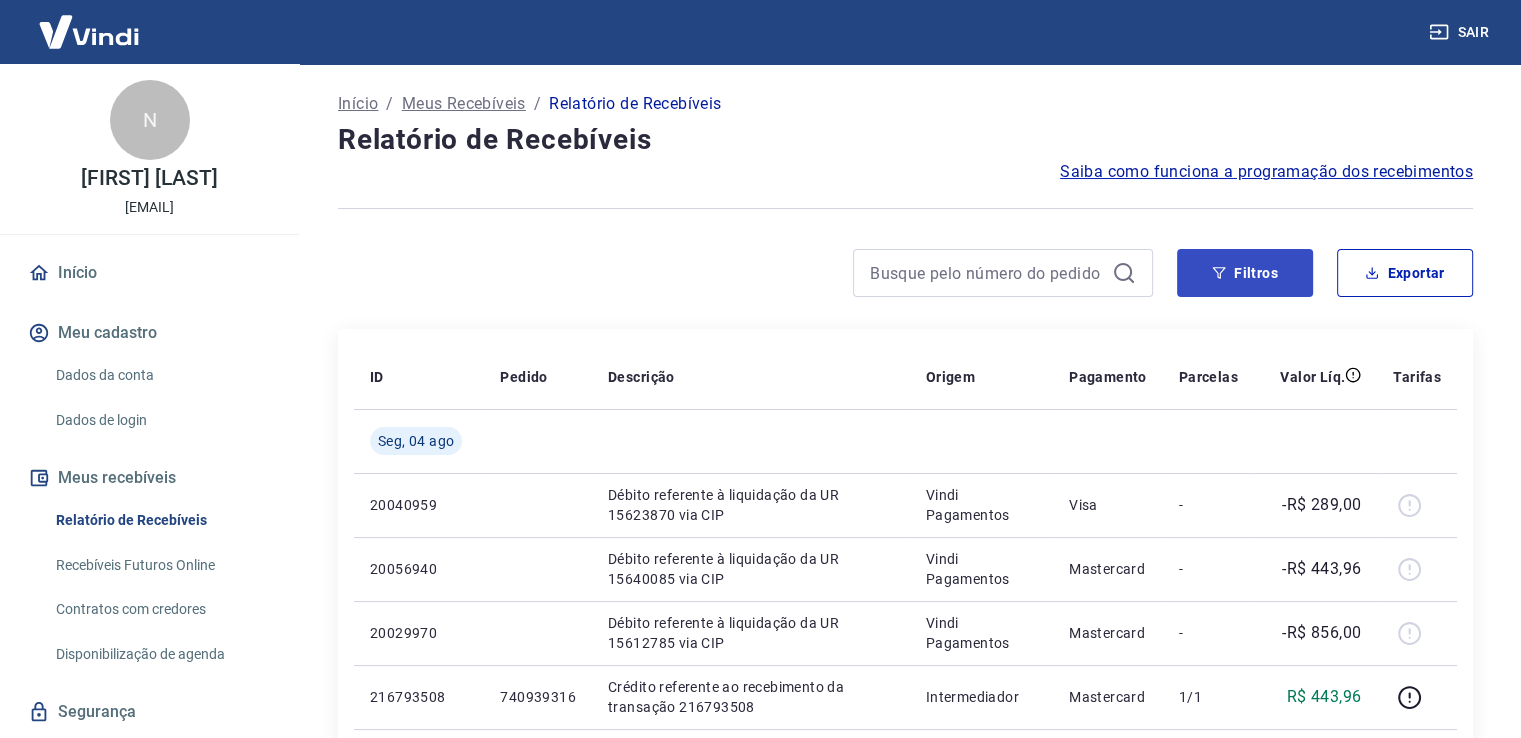 drag, startPoint x: 878, startPoint y: 326, endPoint x: 1296, endPoint y: 261, distance: 423.02365 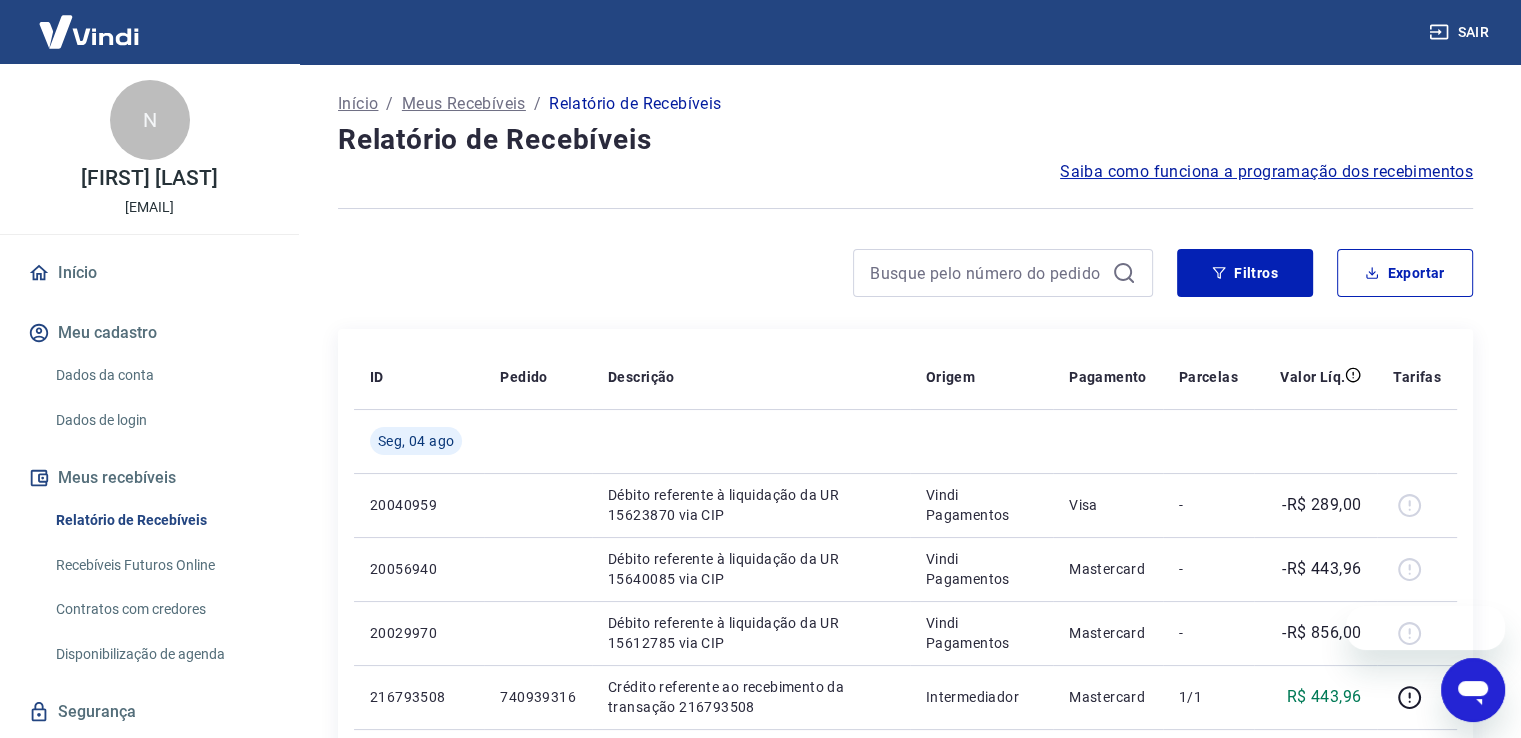 scroll, scrollTop: 0, scrollLeft: 0, axis: both 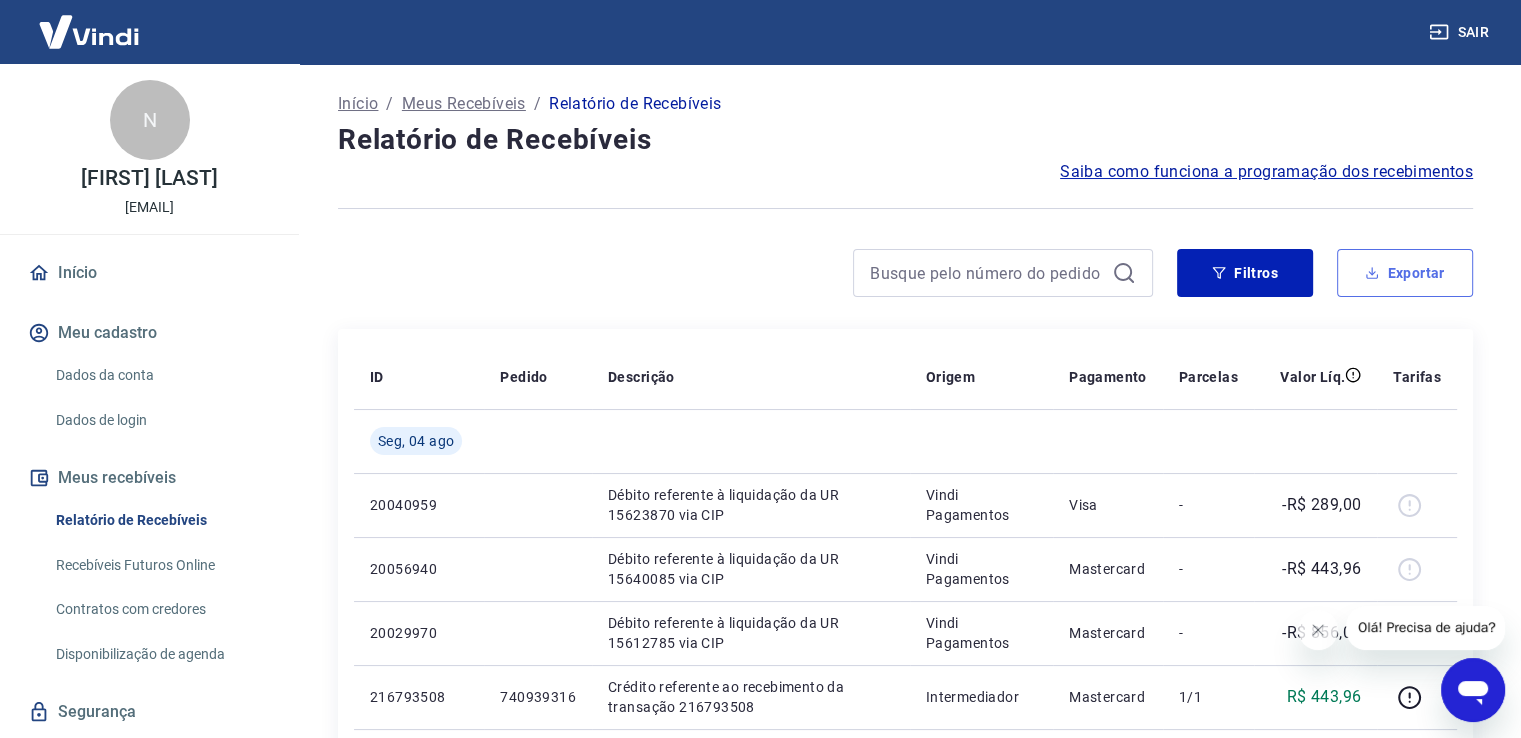 click on "Exportar" at bounding box center (1405, 273) 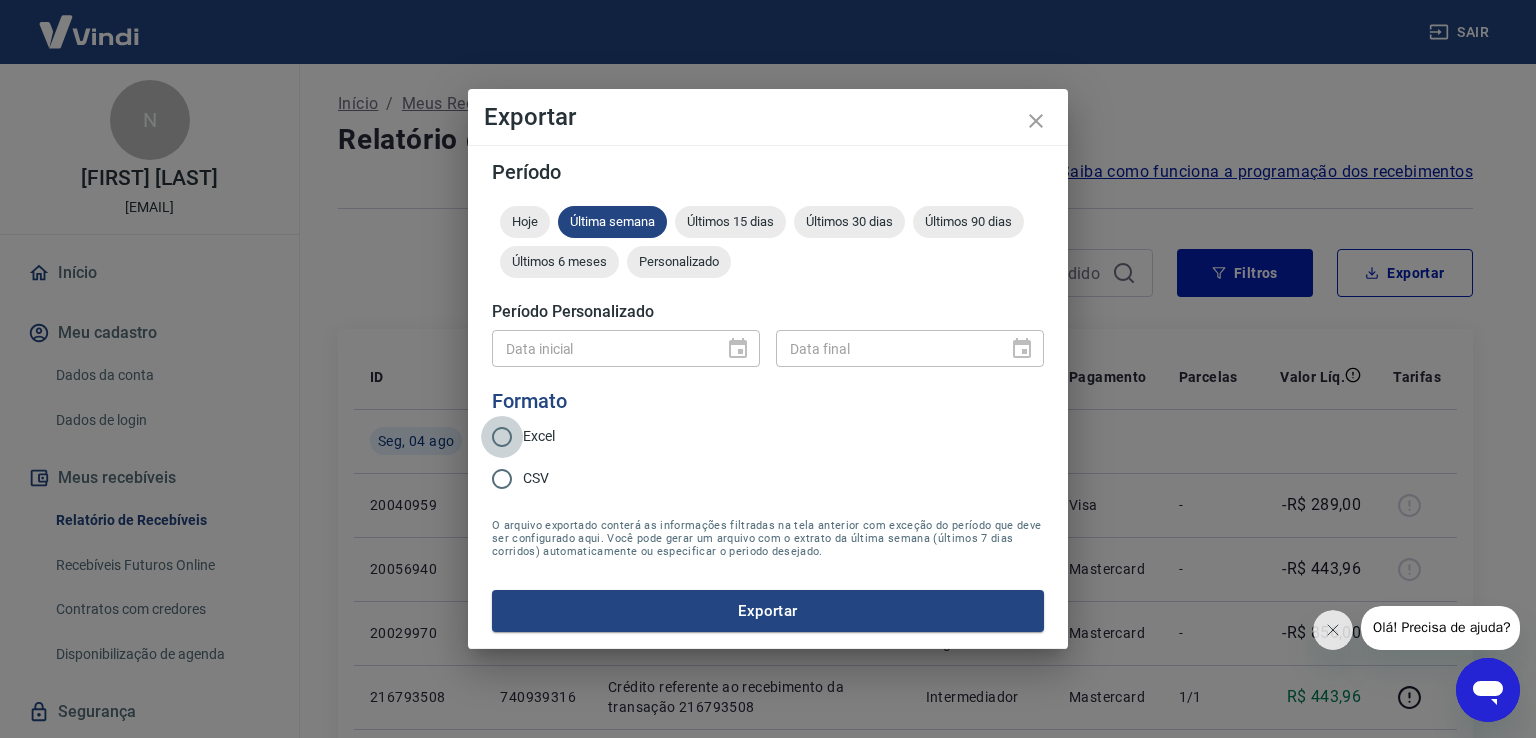 click on "Excel" at bounding box center [502, 437] 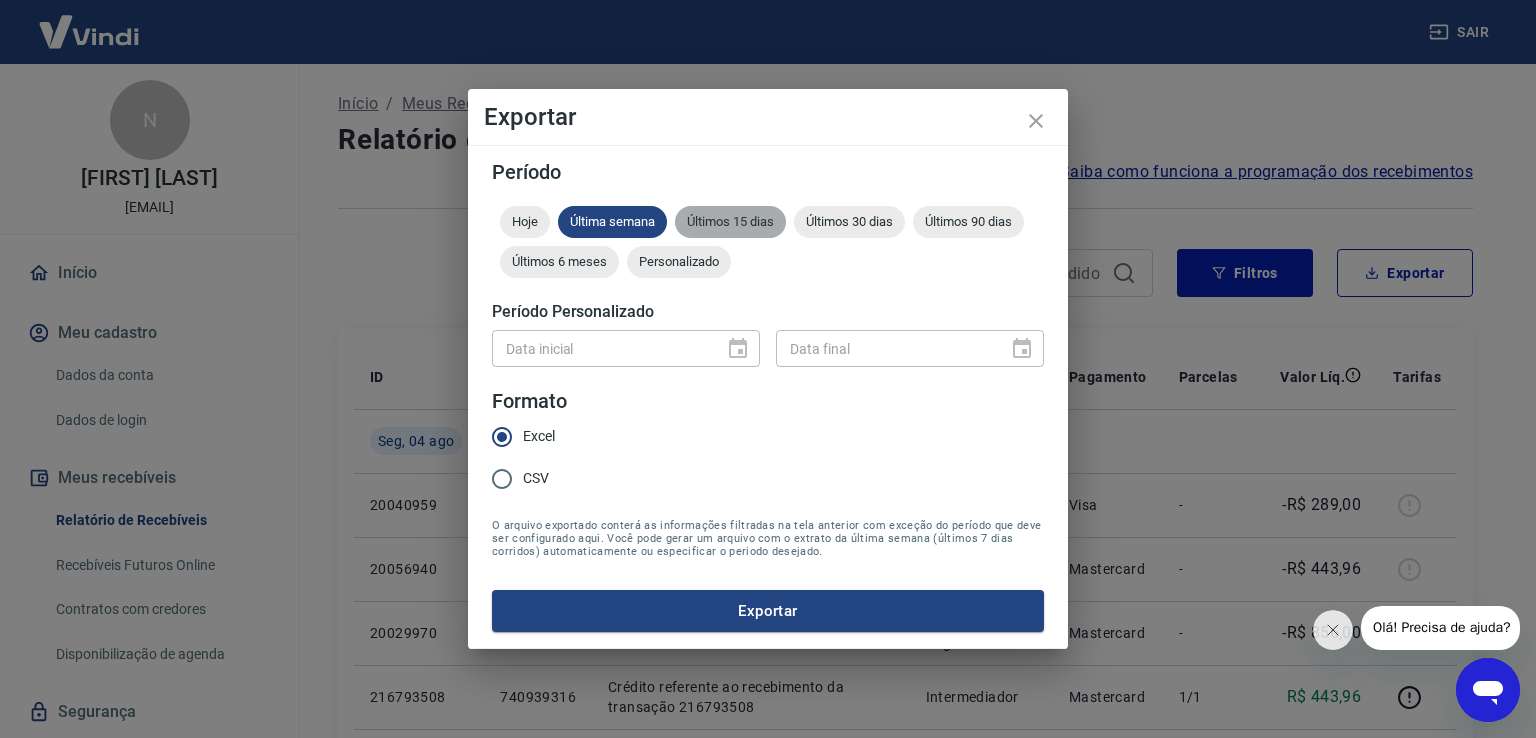click on "Últimos 15 dias" at bounding box center [730, 221] 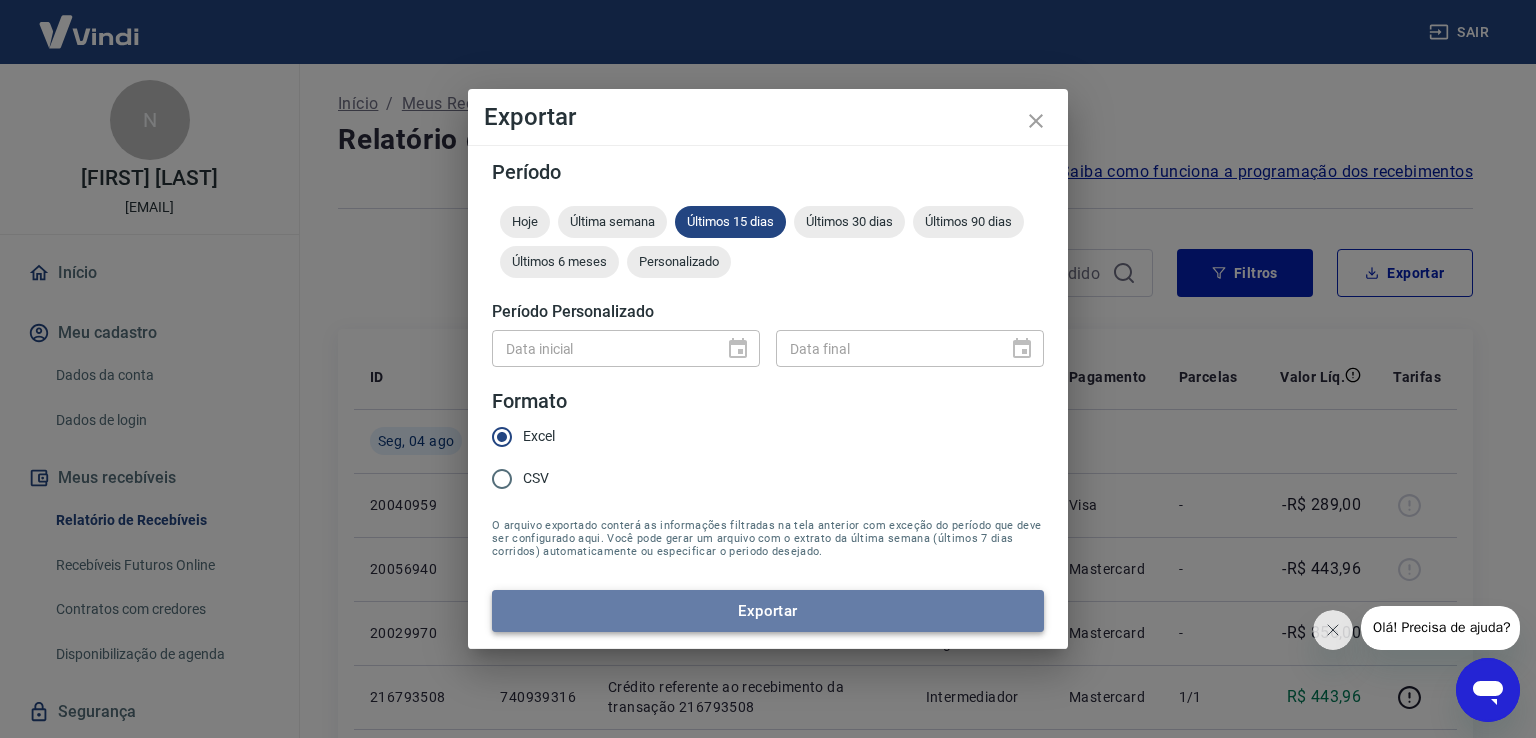 click on "Exportar" at bounding box center [768, 611] 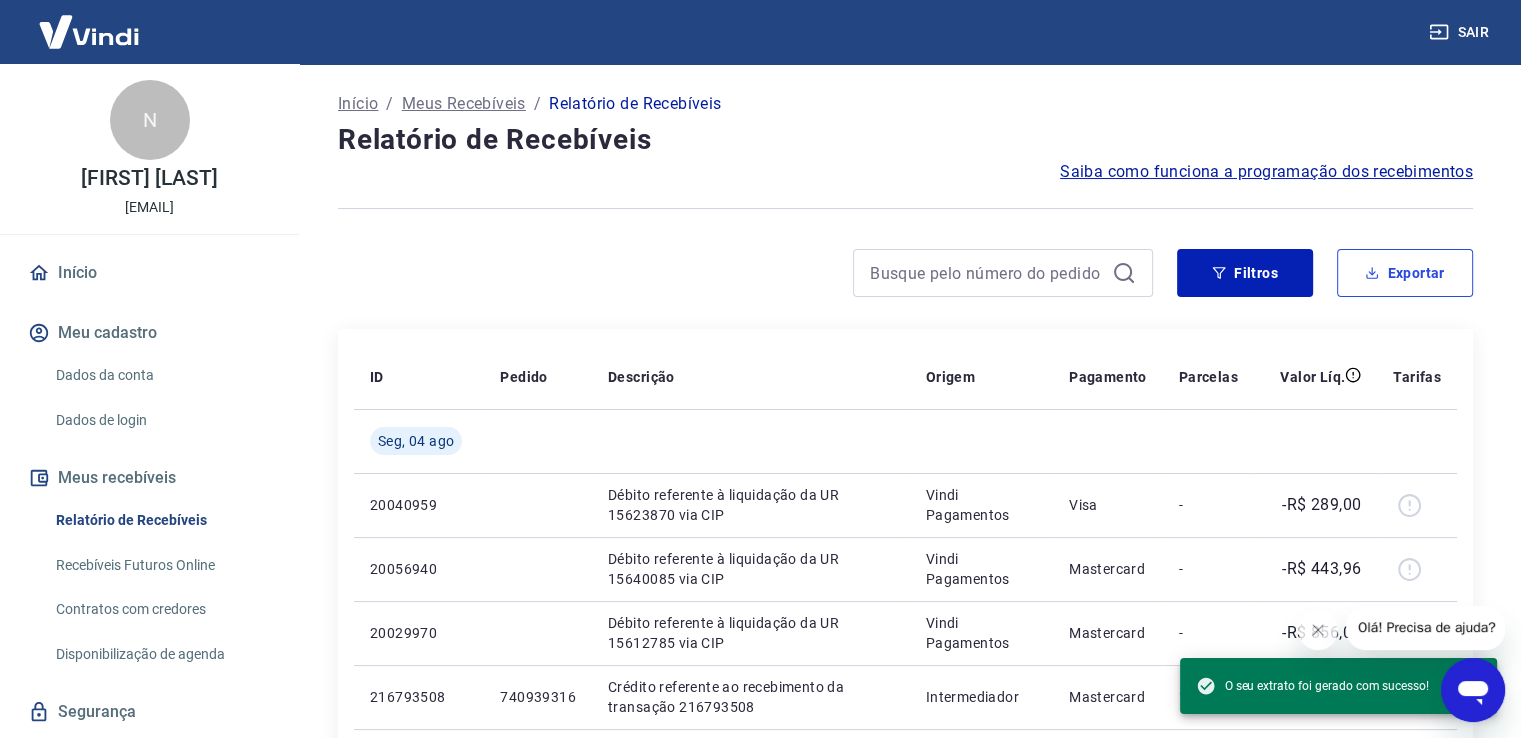 type 